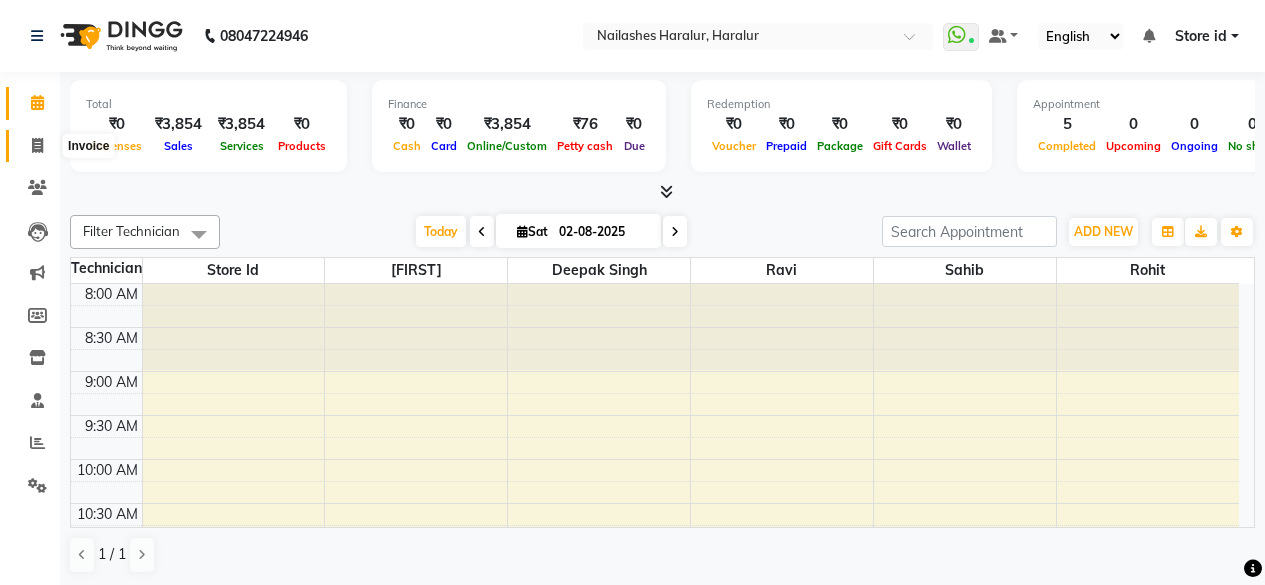 scroll, scrollTop: 0, scrollLeft: 0, axis: both 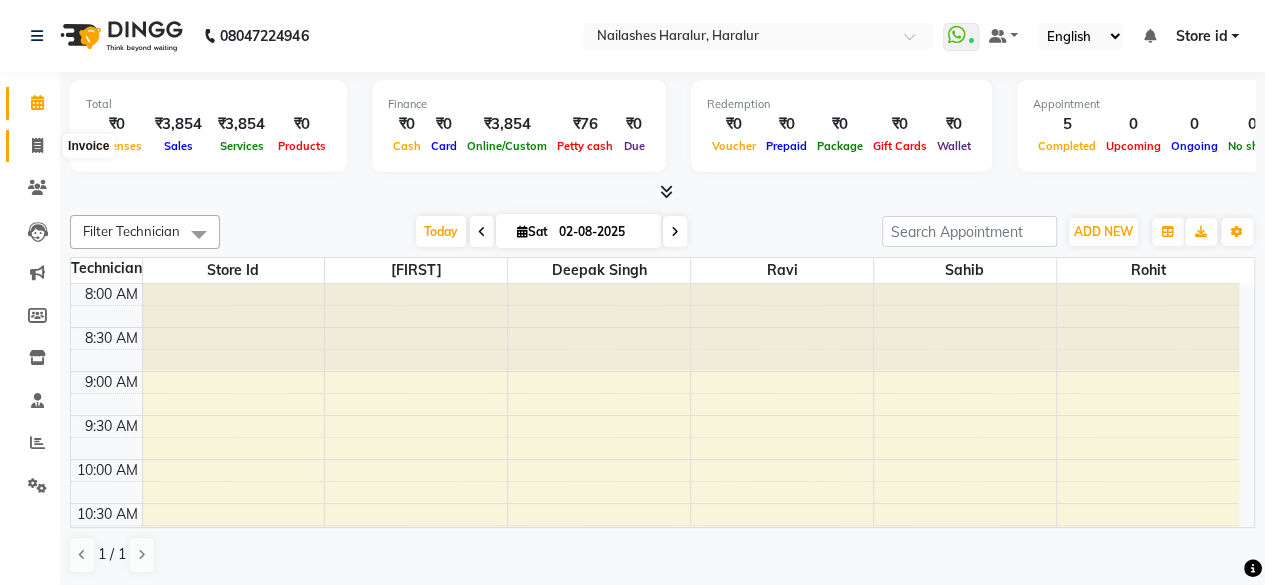 click 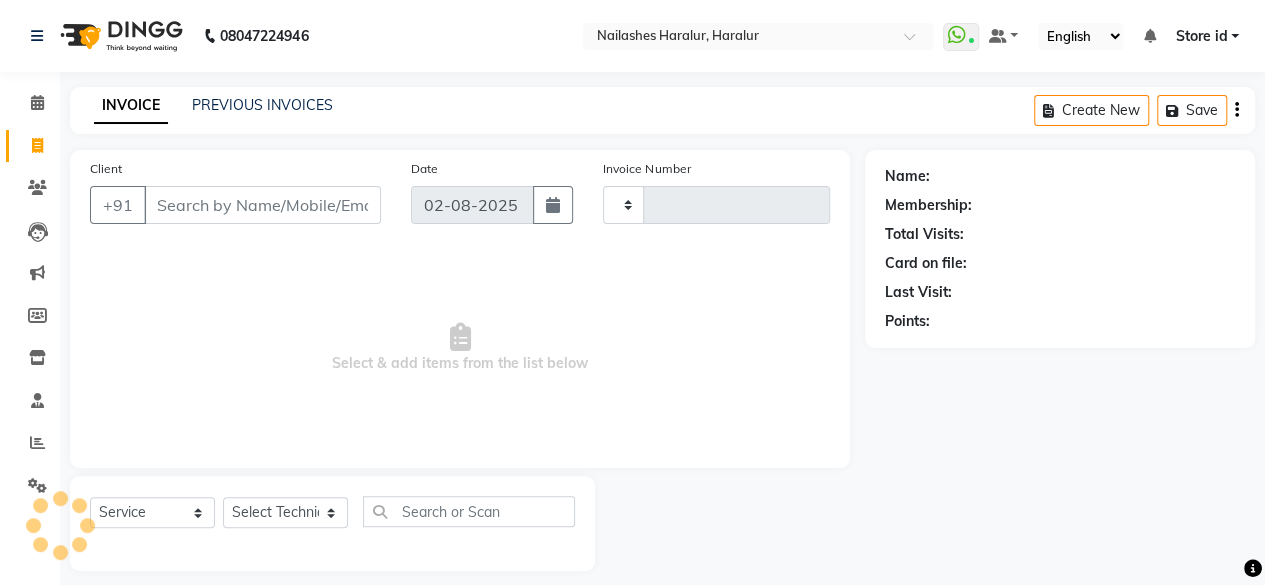 type on "0278" 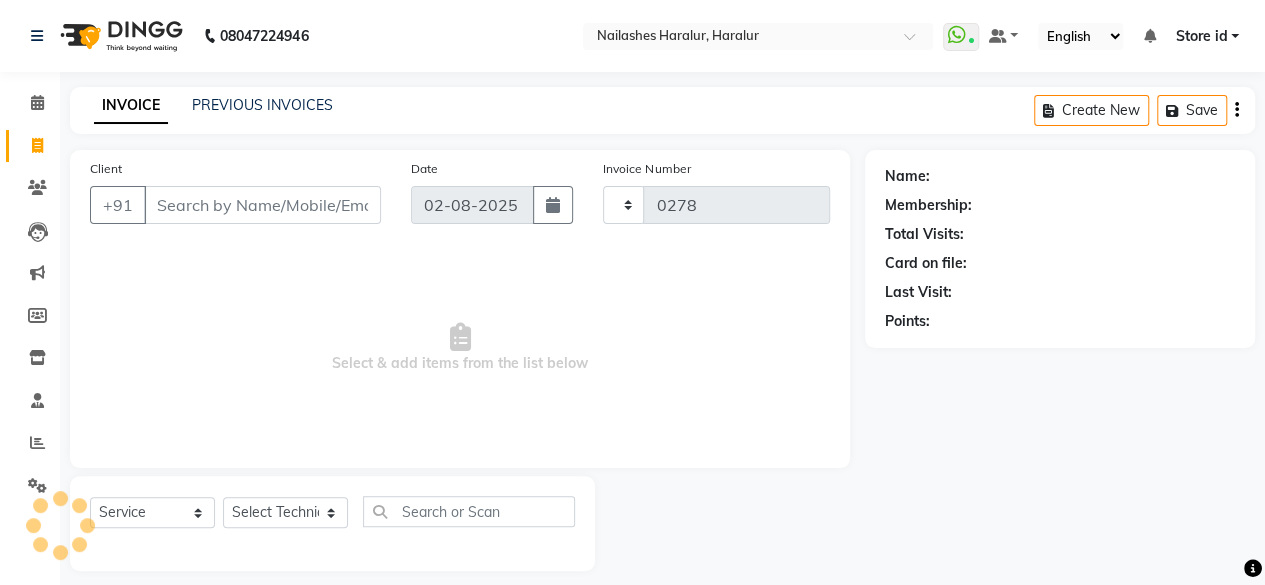 select on "8259" 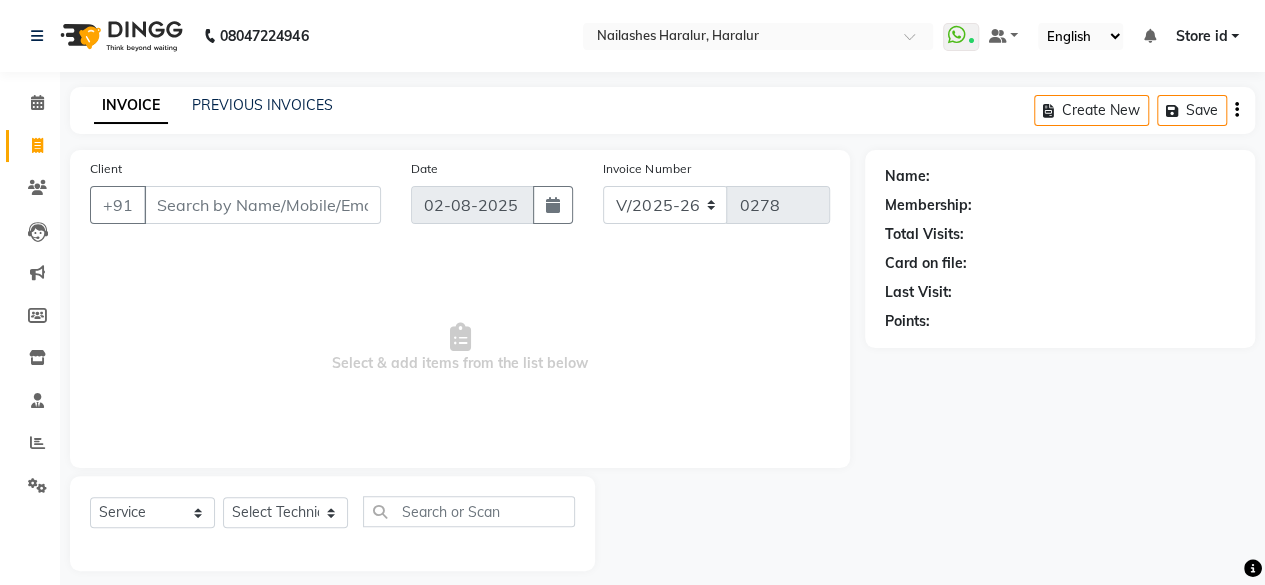 click on "Client" at bounding box center (262, 205) 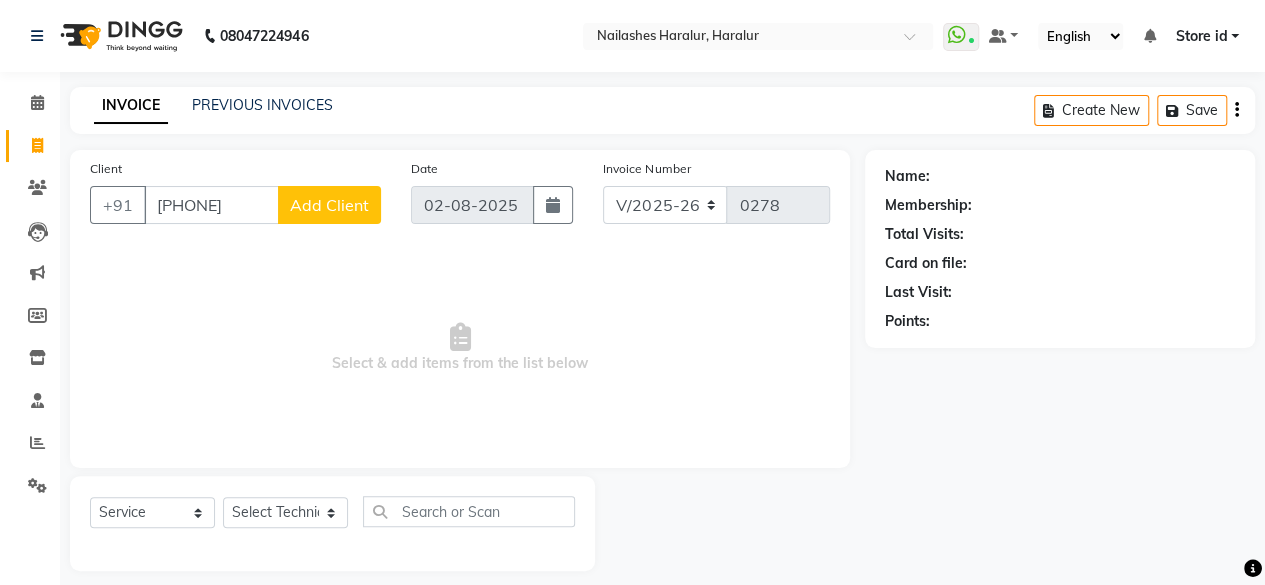 type on "[PHONE]" 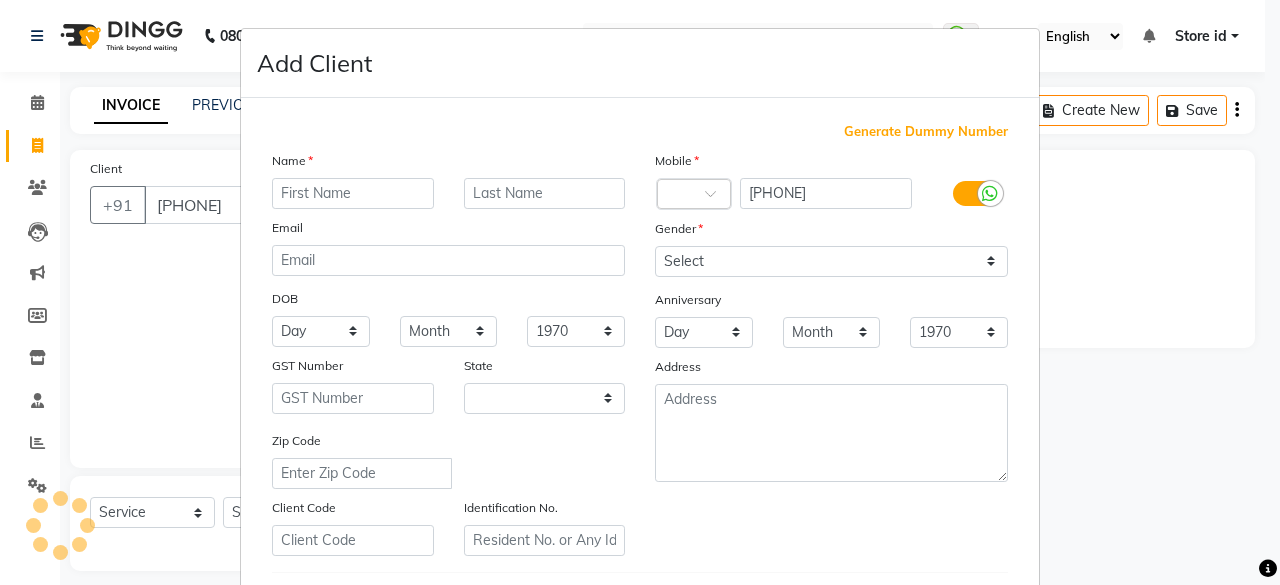 select on "21" 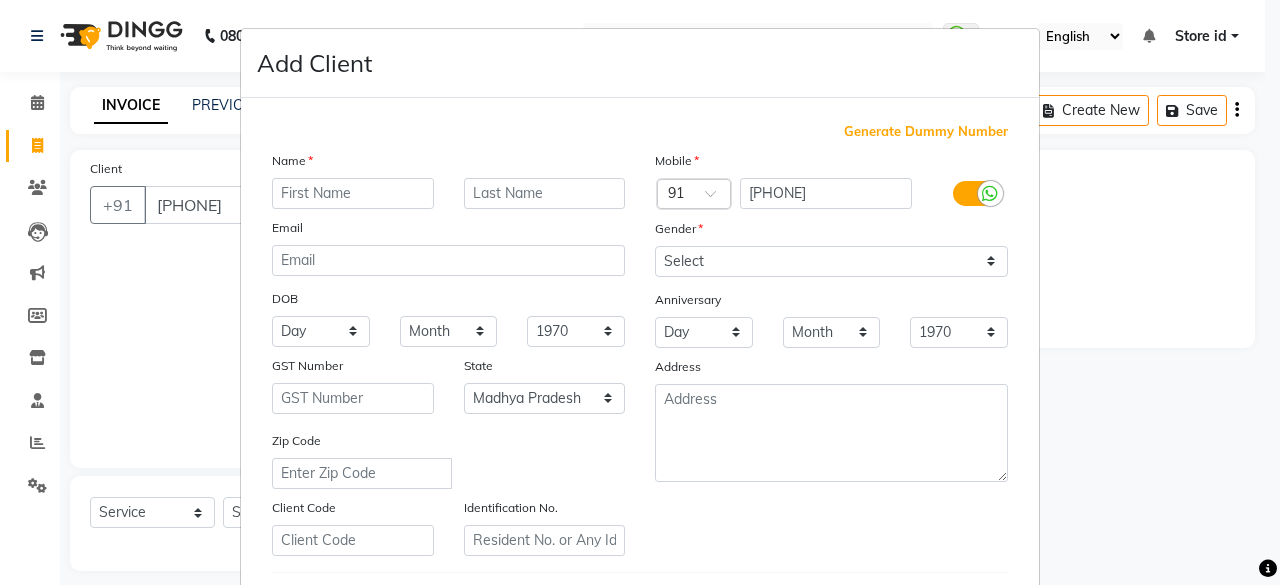 click at bounding box center (353, 193) 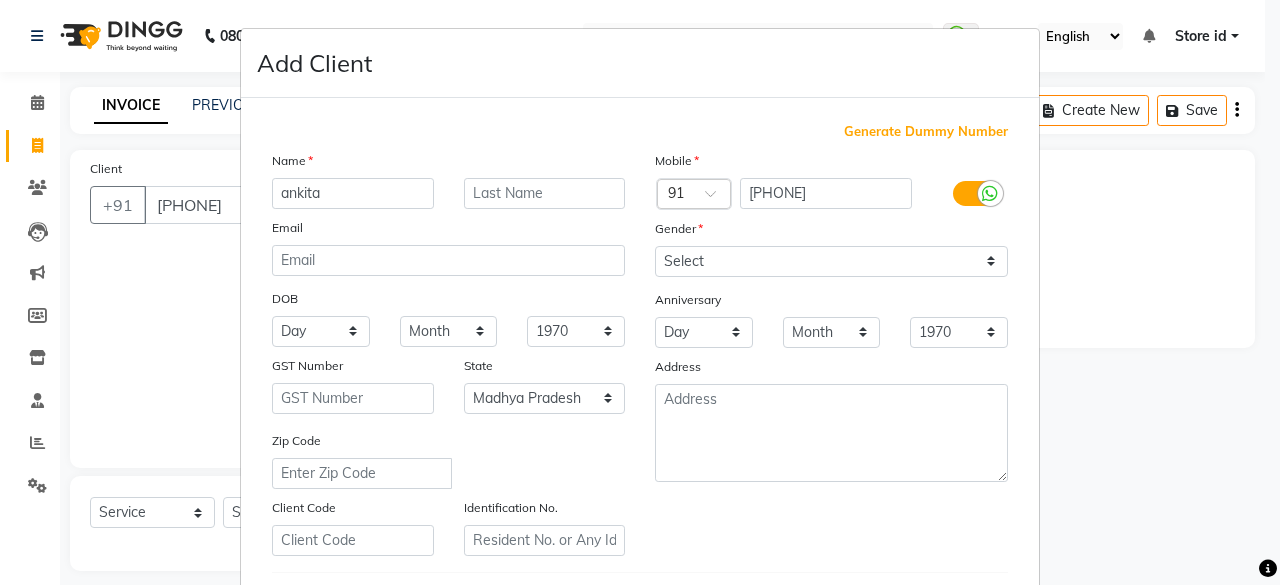type on "ankita" 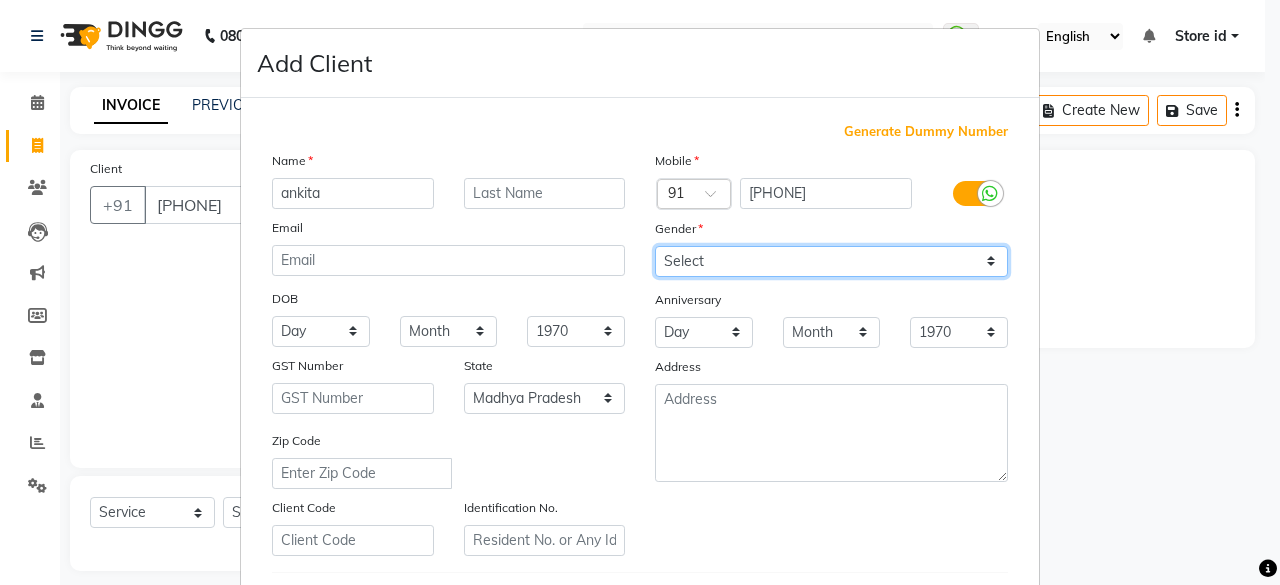 click on "Select Male Female Other Prefer Not To Say" at bounding box center (831, 261) 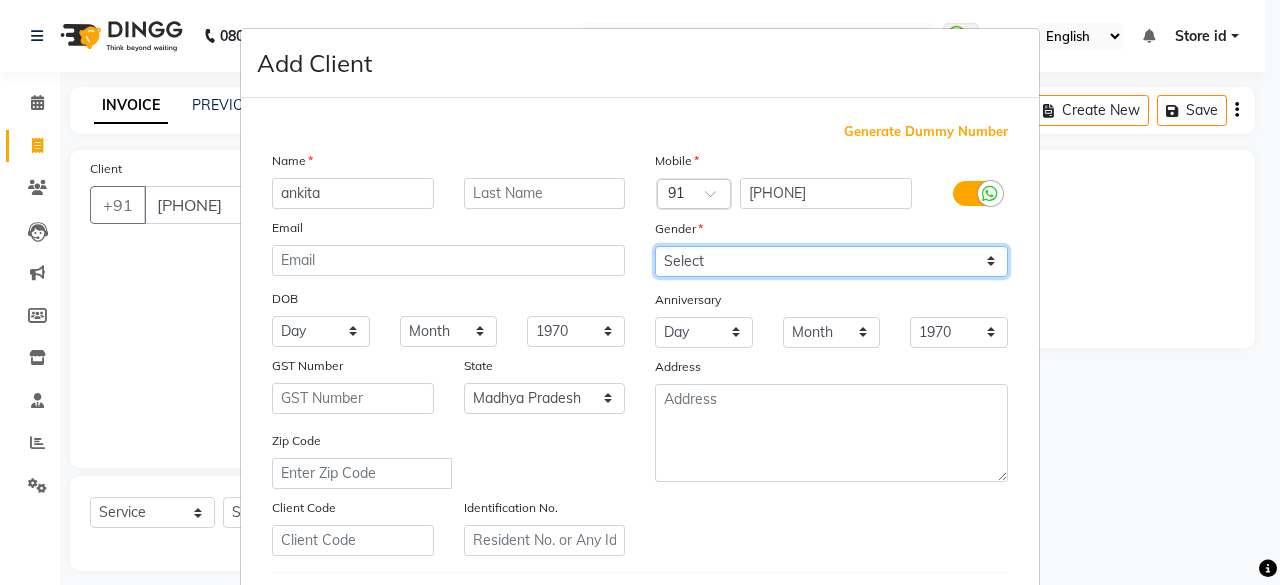 select on "female" 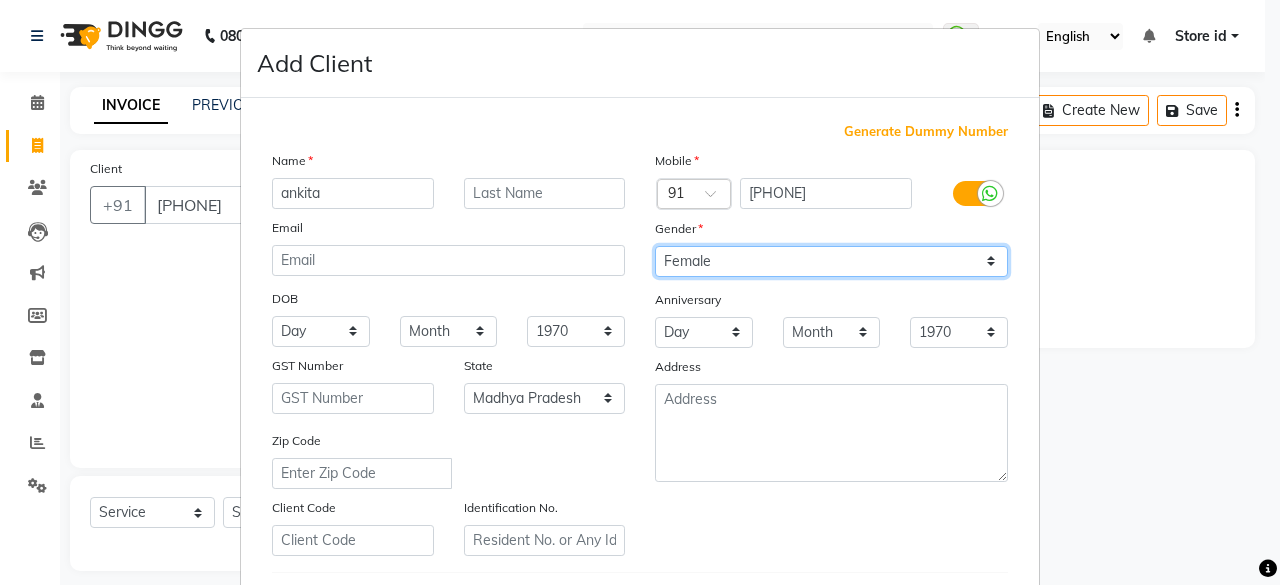 click on "Select Male Female Other Prefer Not To Say" at bounding box center [831, 261] 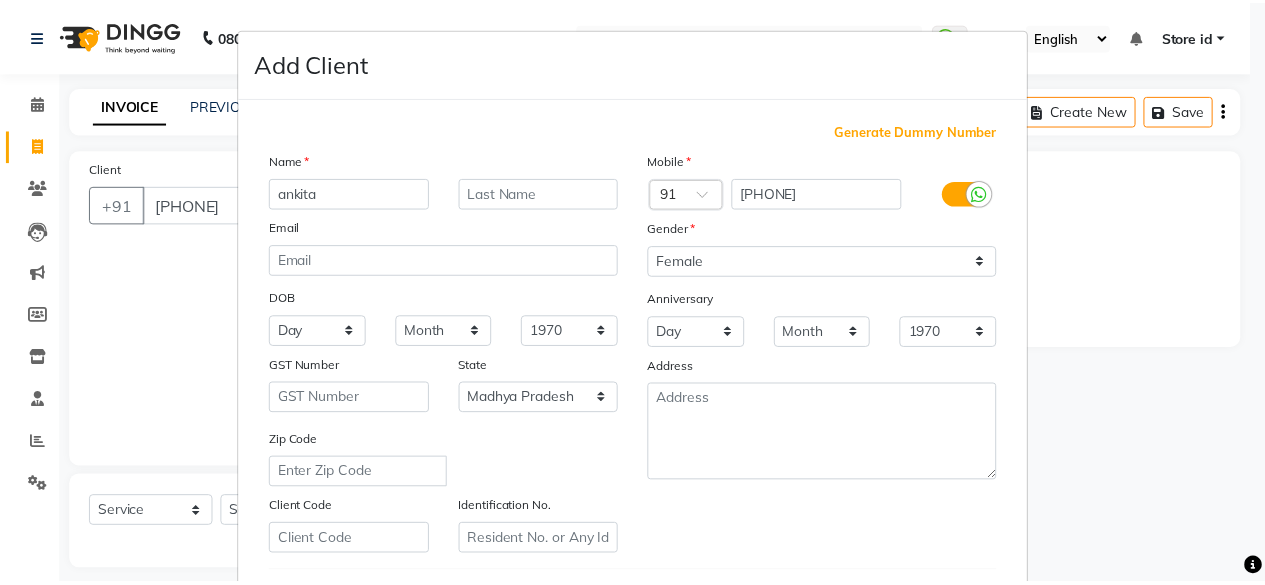 scroll, scrollTop: 334, scrollLeft: 0, axis: vertical 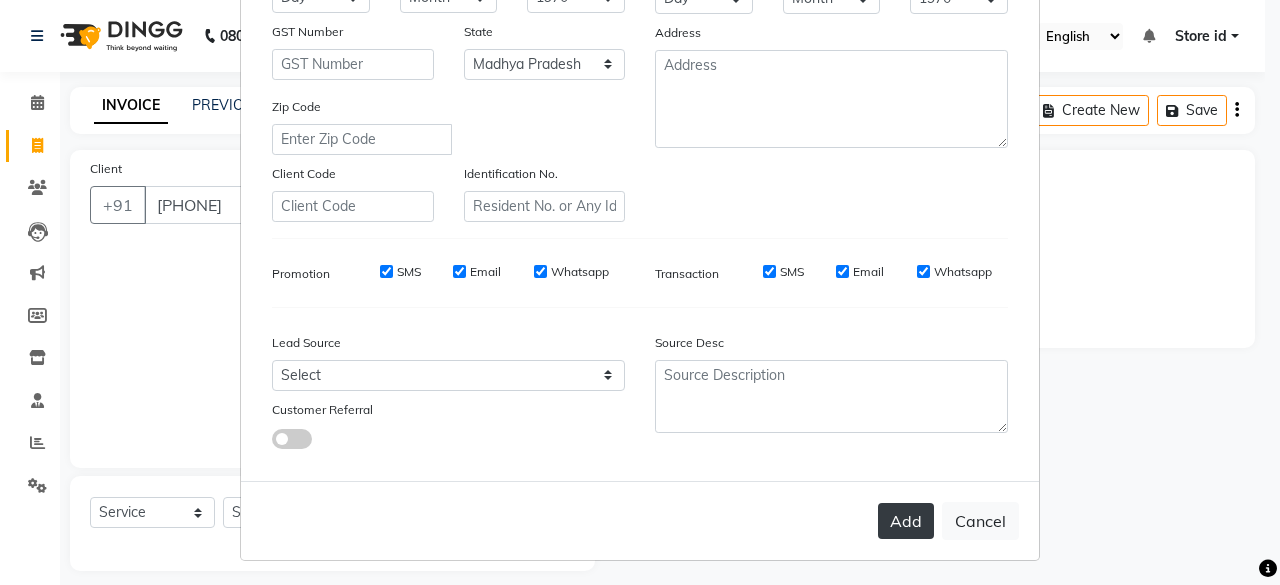 click on "Add" at bounding box center (906, 521) 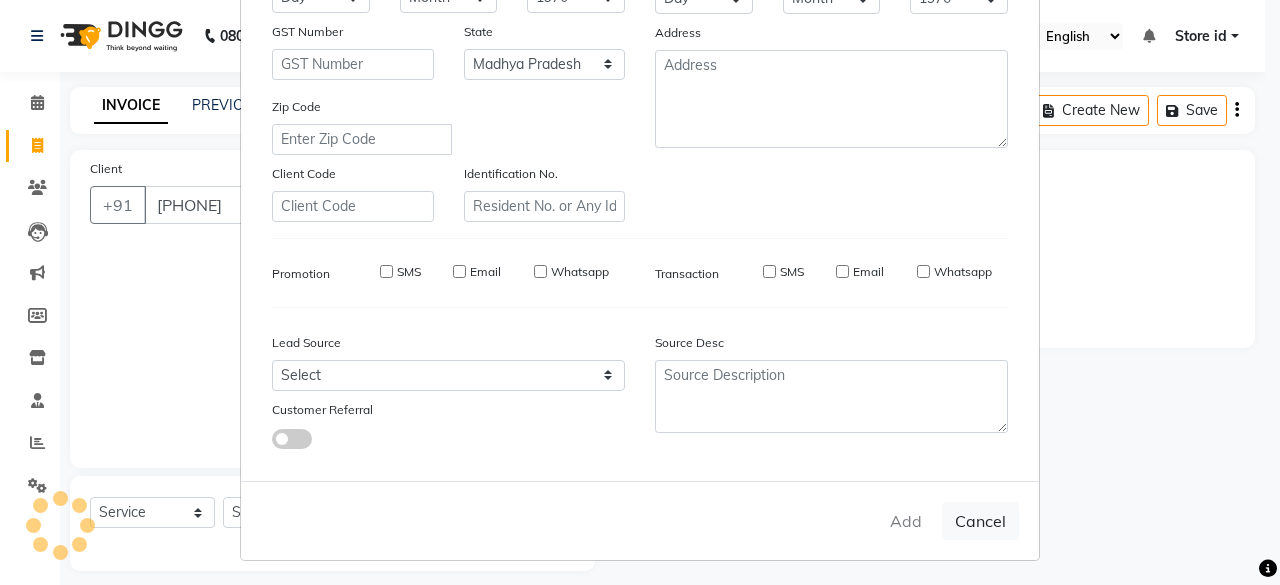type on "98******64" 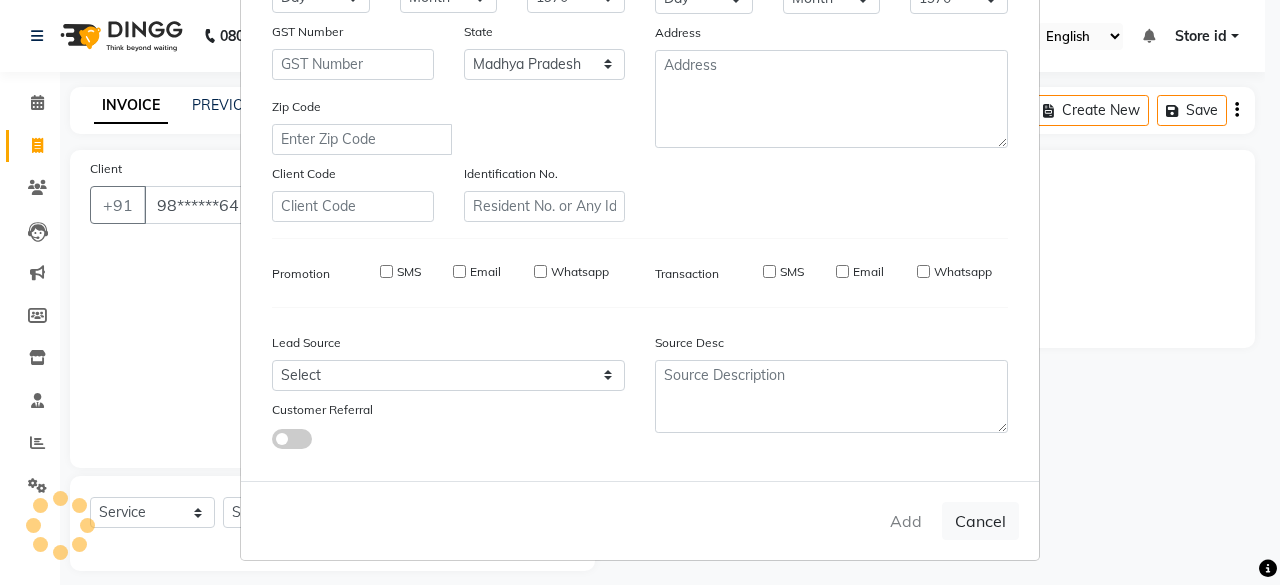 select 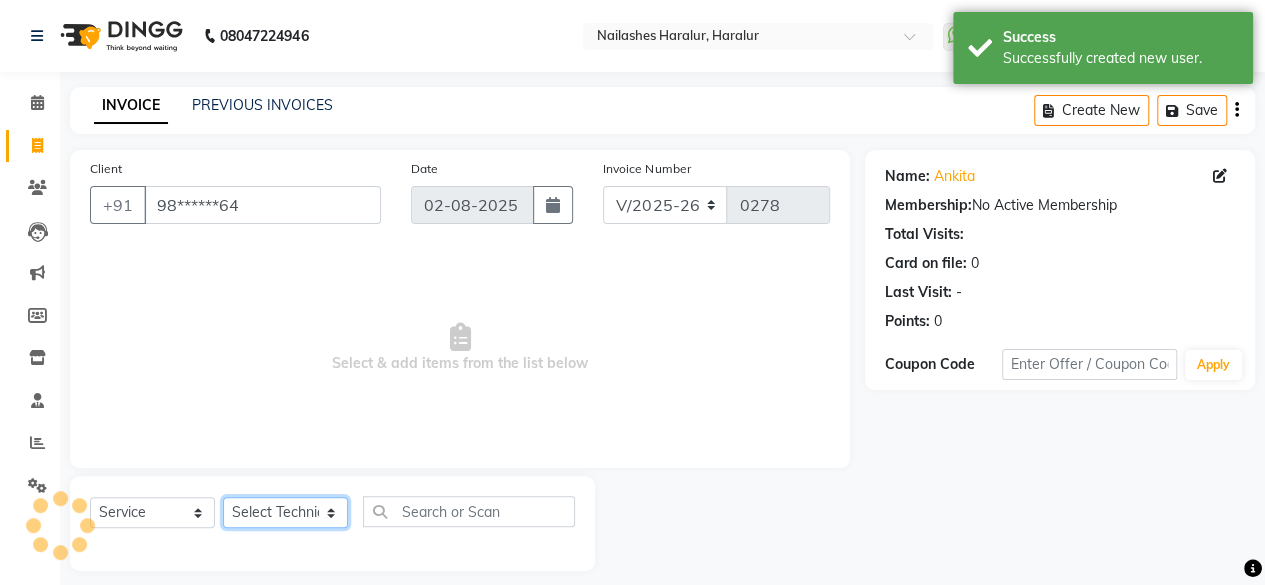 click on "Select Technician Deepak Singh Ravi Rohan rohit sahib Store id" 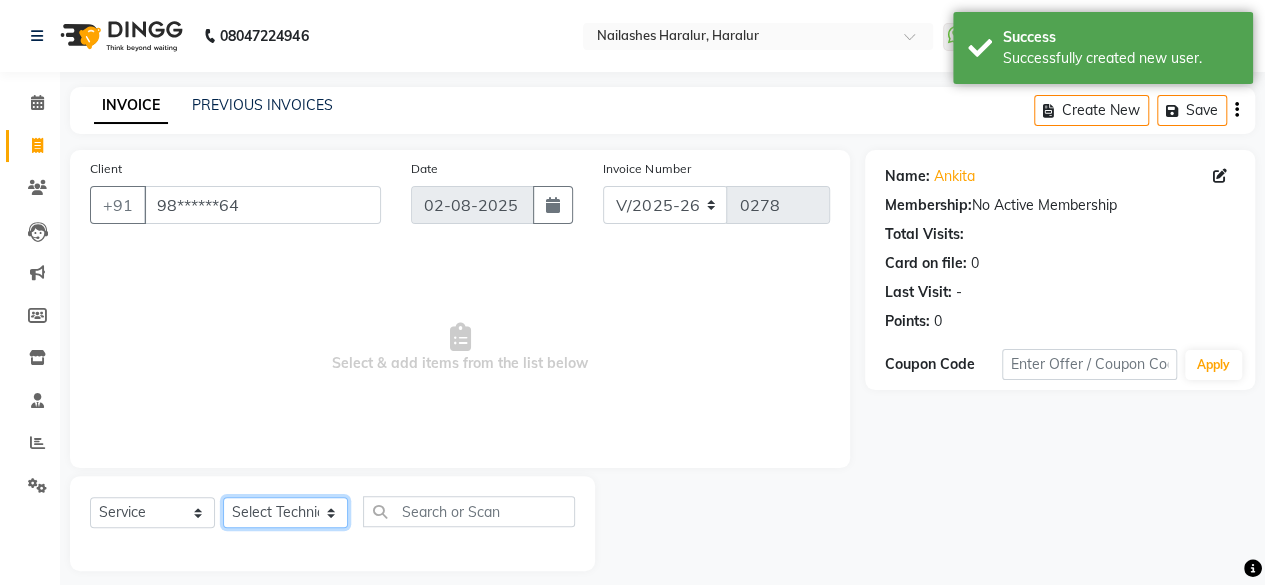 select on "82345" 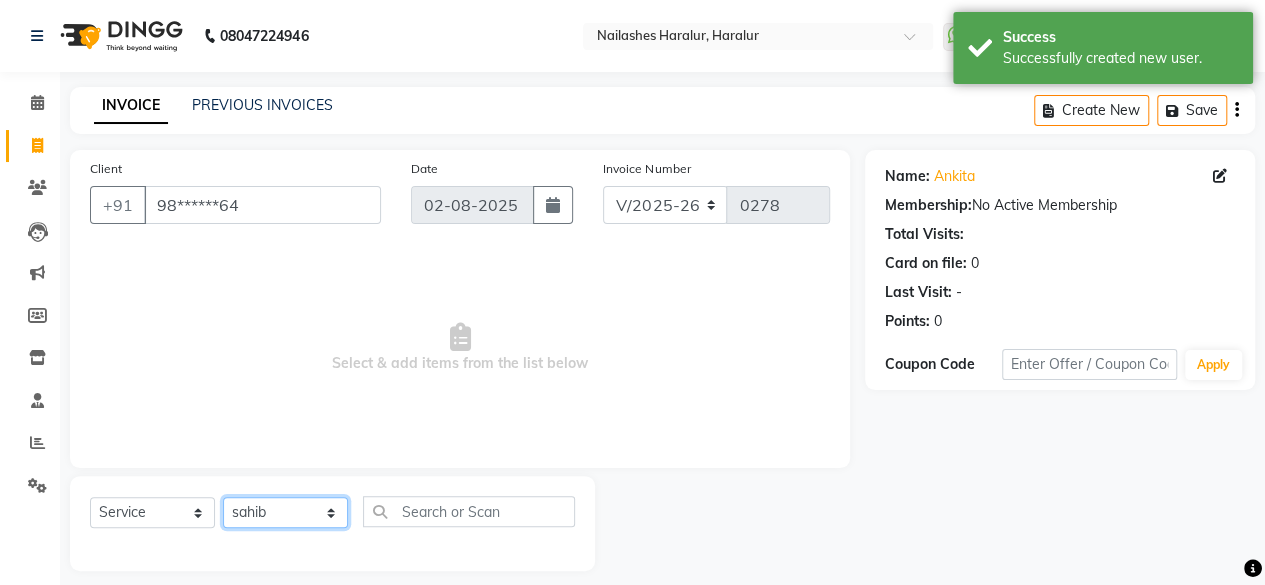 click on "Select Technician Deepak Singh Ravi Rohan rohit sahib Store id" 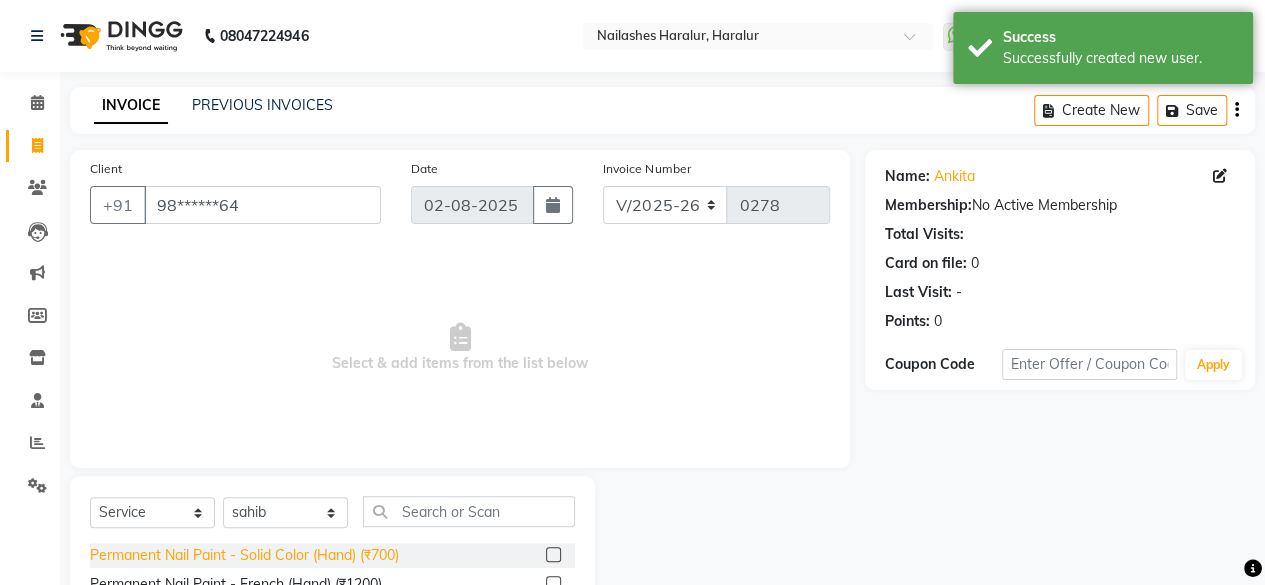 click on "Permanent Nail Paint - Solid Color (Hand) (₹700)" 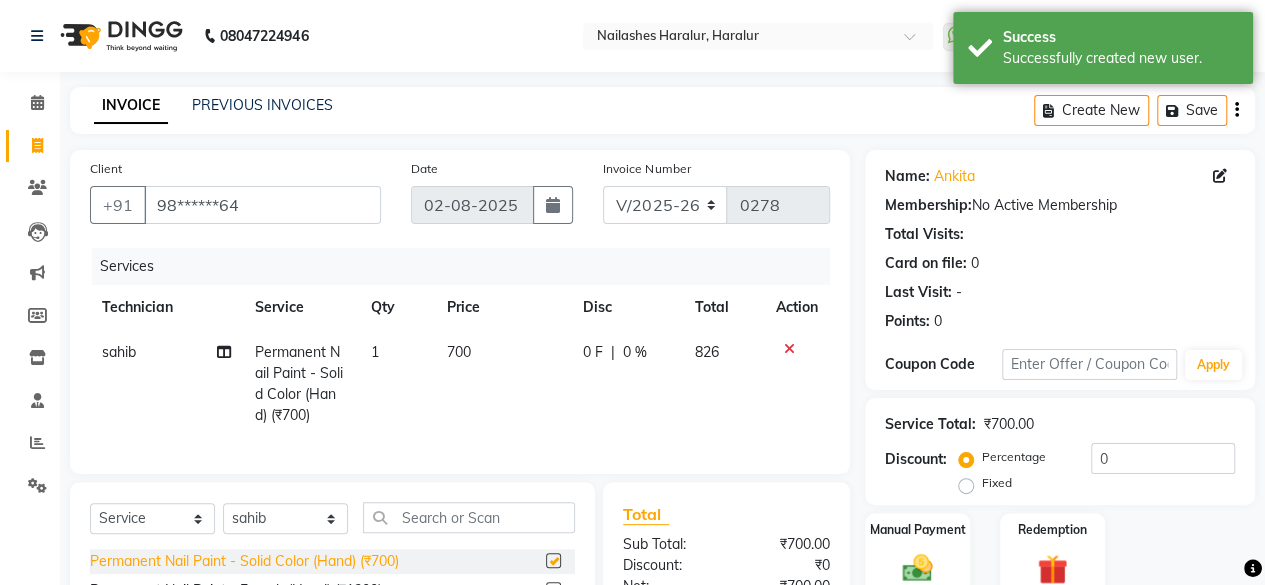 checkbox on "false" 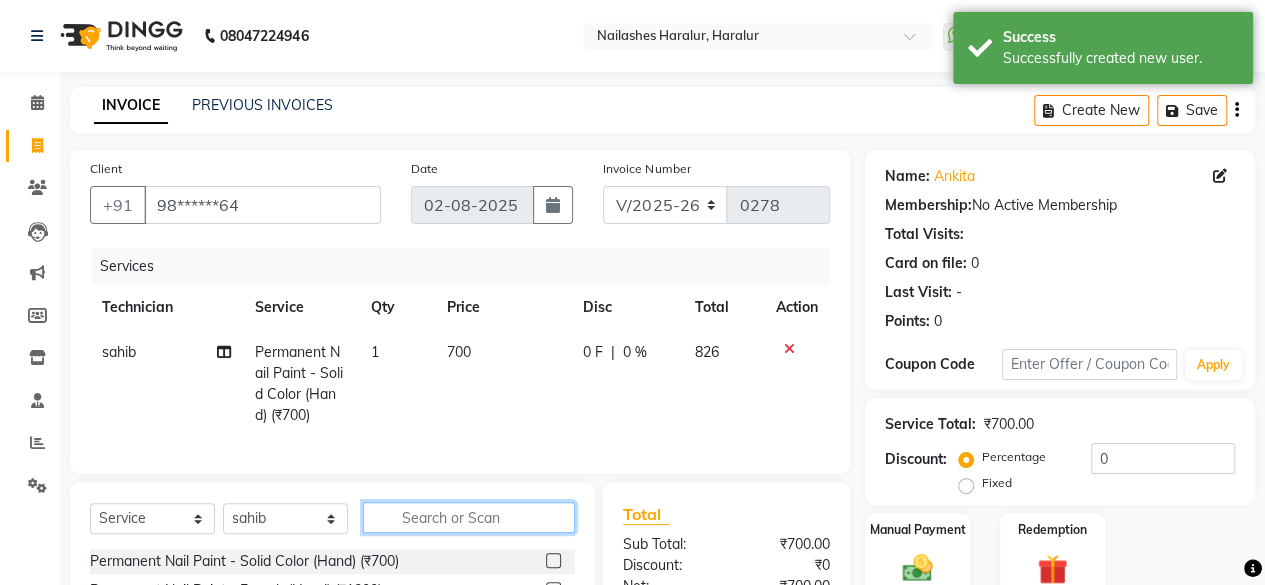 click 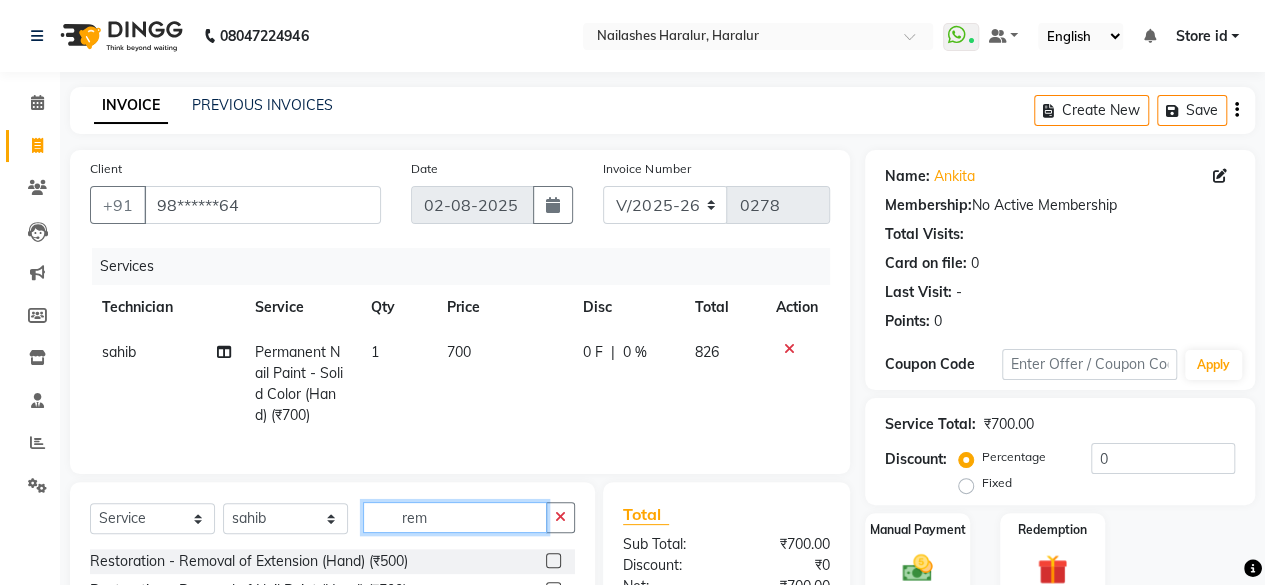 scroll, scrollTop: 236, scrollLeft: 0, axis: vertical 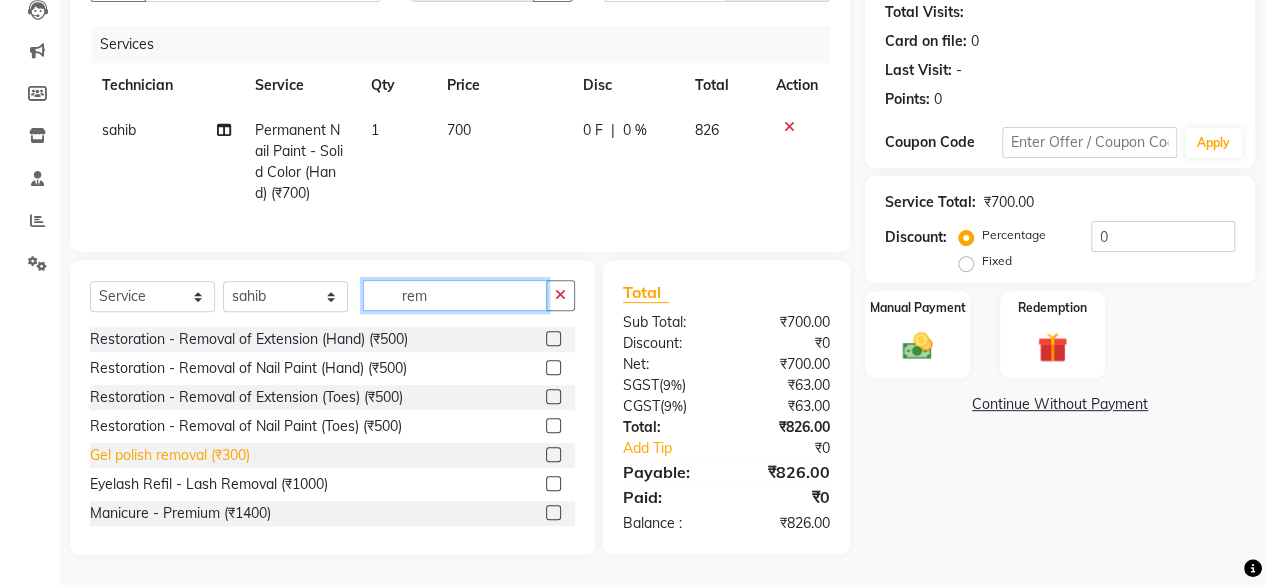 type on "rem" 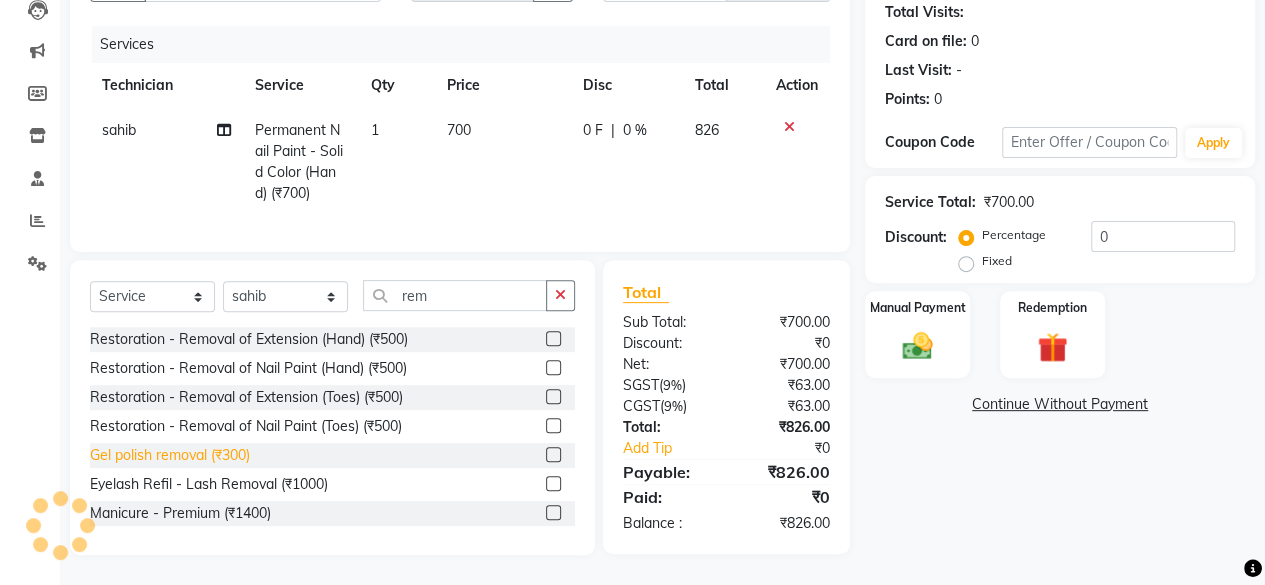 click on "Gel polish removal (₹300)" 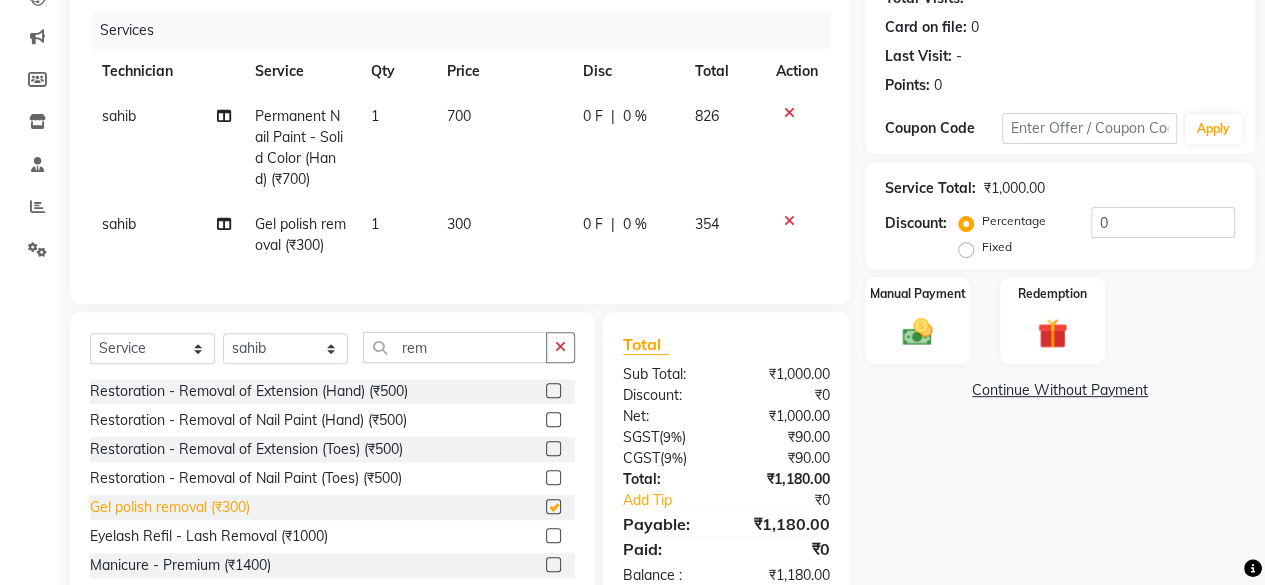 checkbox on "false" 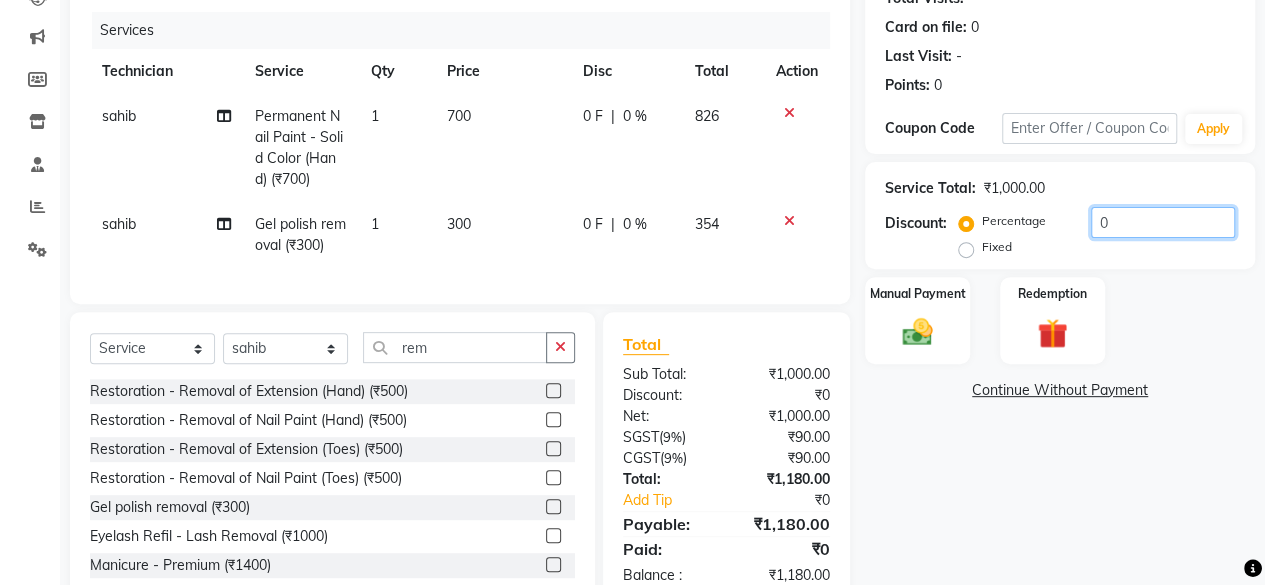click on "0" 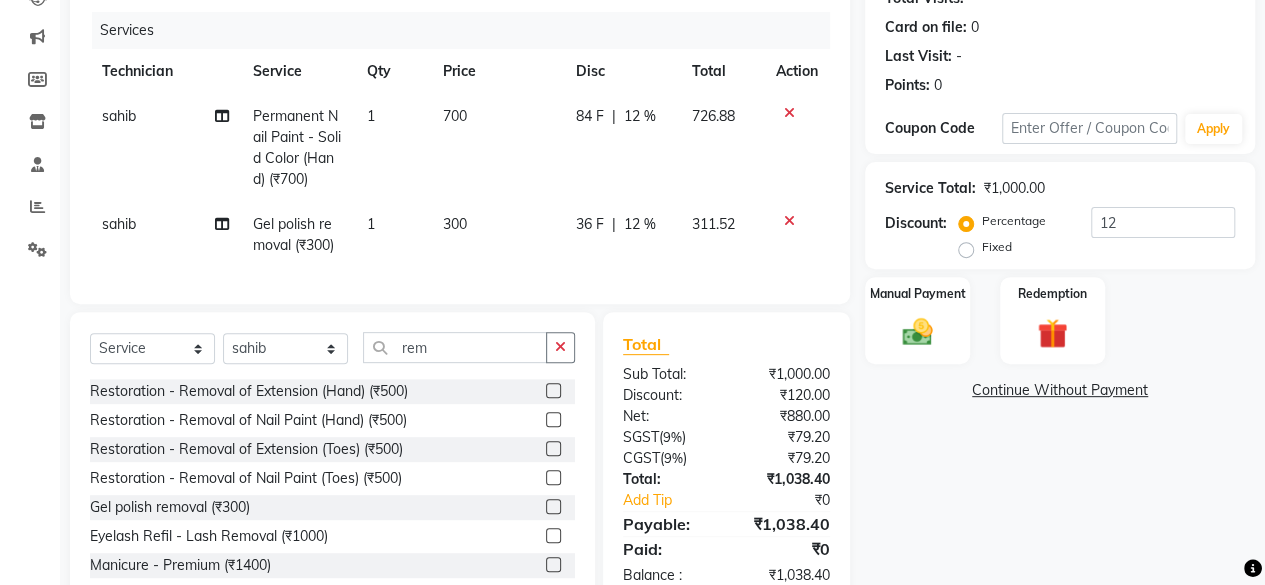 click on "Name: [FIRST]  Membership:  No Active Membership  Total Visits:   Card on file:  0 Last Visit:   - Points:   0  Coupon Code Apply Service Total:  ₹1,000.00  Discount:  Percentage   Fixed  12 Manual Payment Redemption  Continue Without Payment" 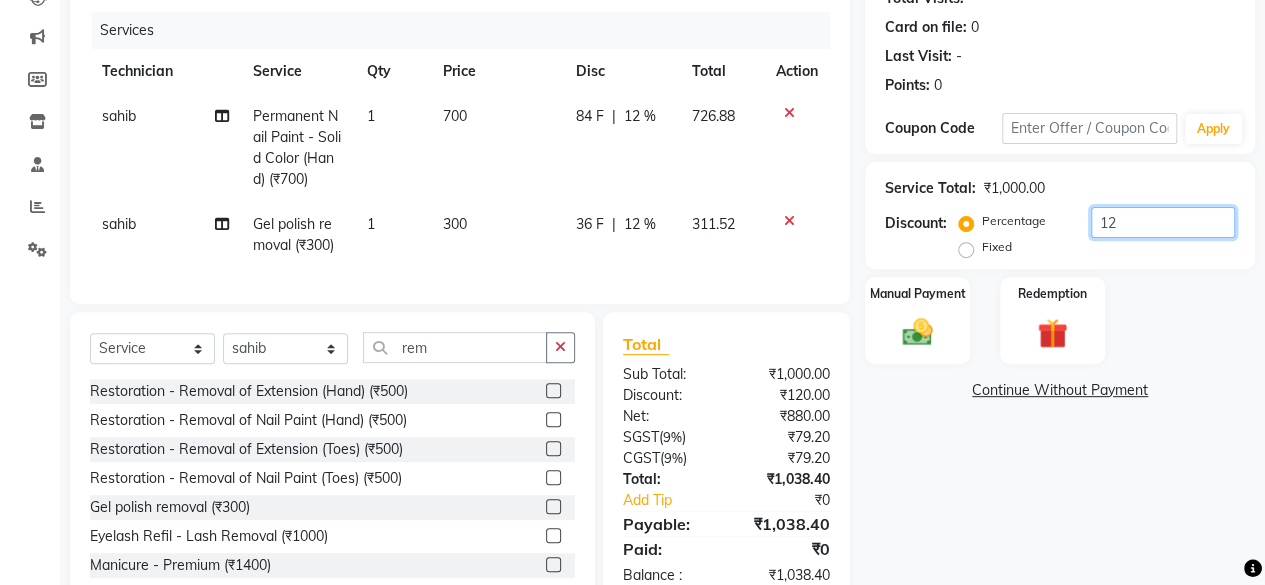 click on "12" 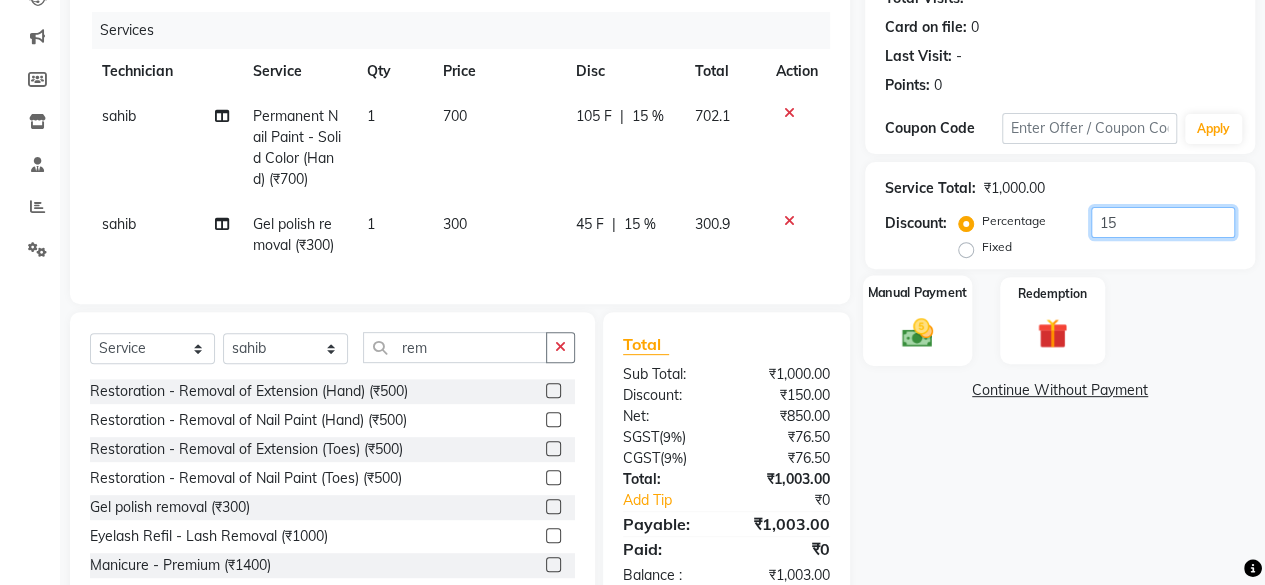 type on "15" 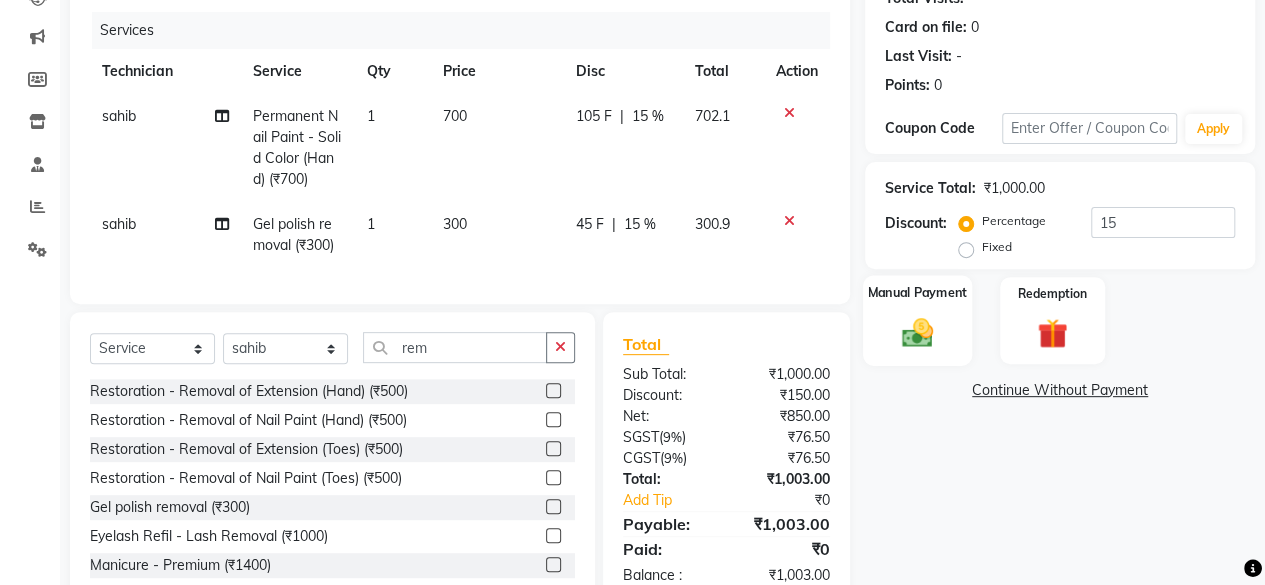 click 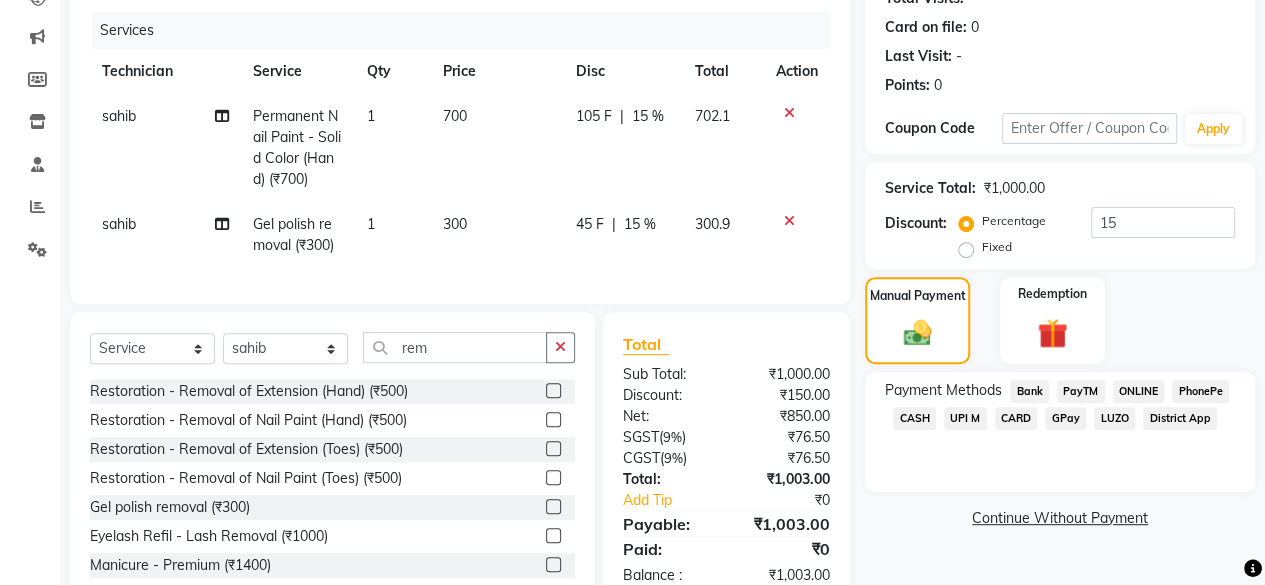 click on "ONLINE" 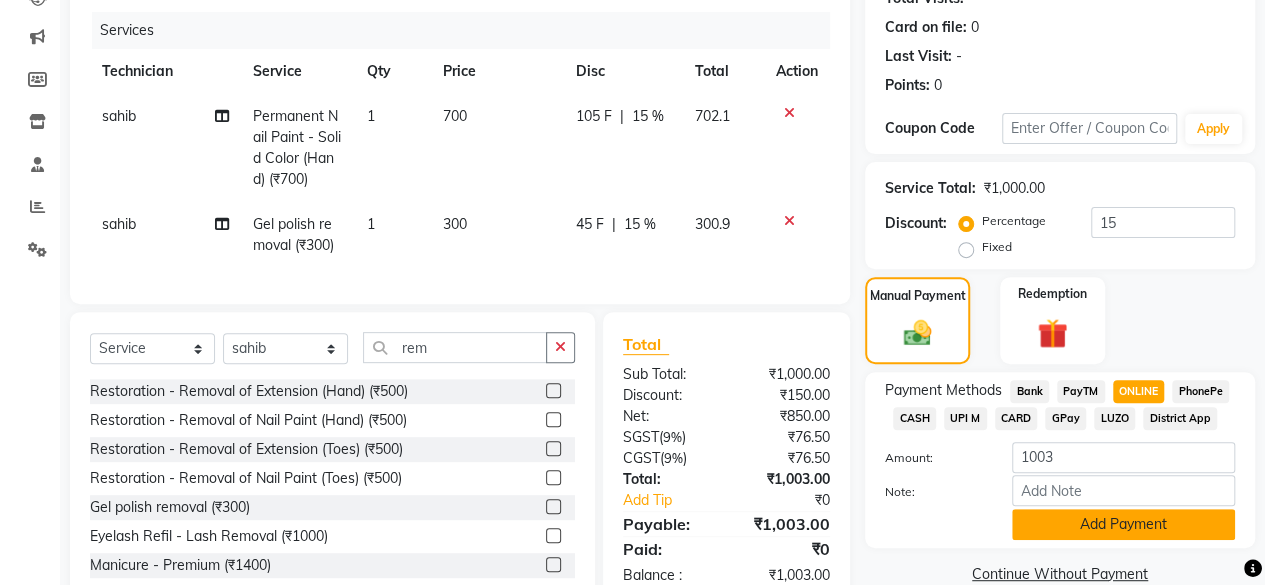 click on "Add Payment" 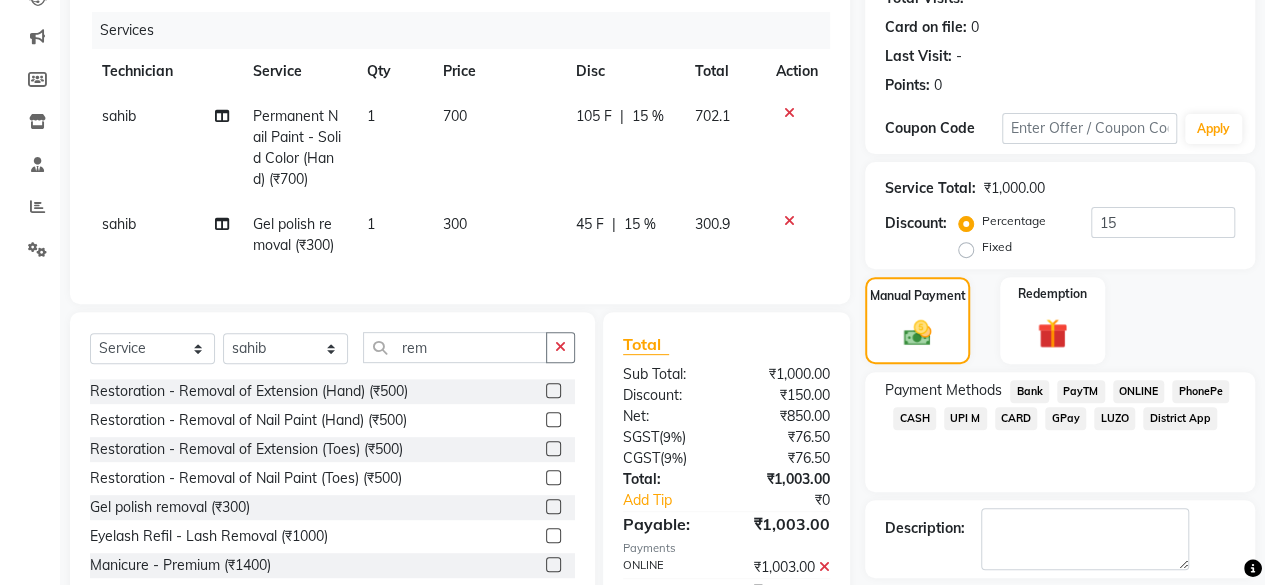 scroll, scrollTop: 342, scrollLeft: 0, axis: vertical 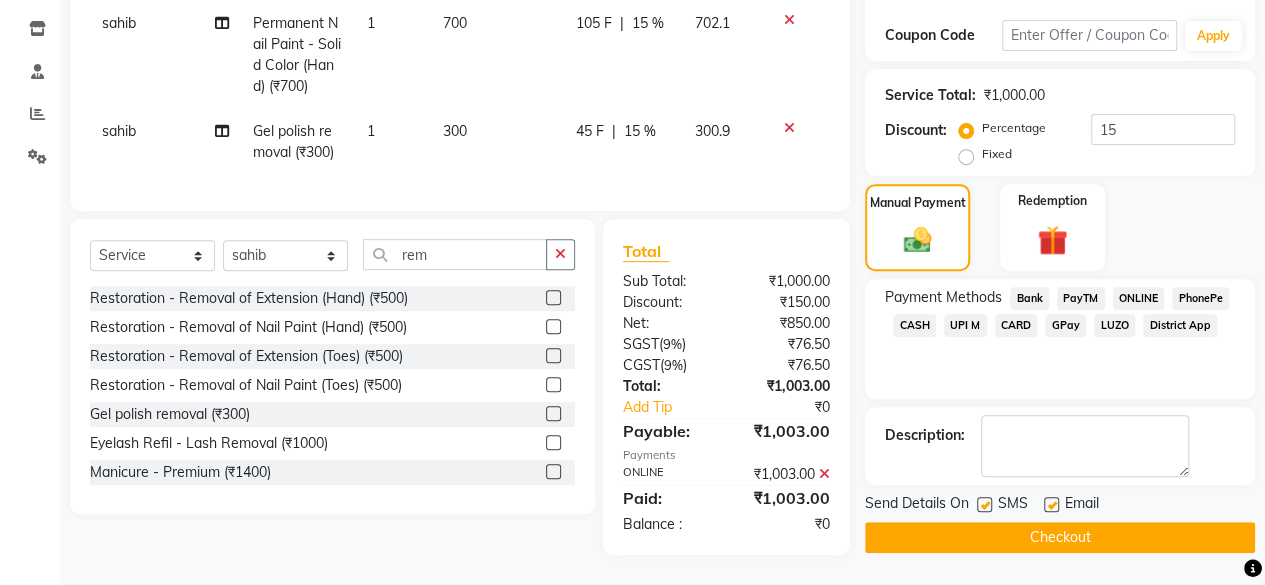 click on "Checkout" 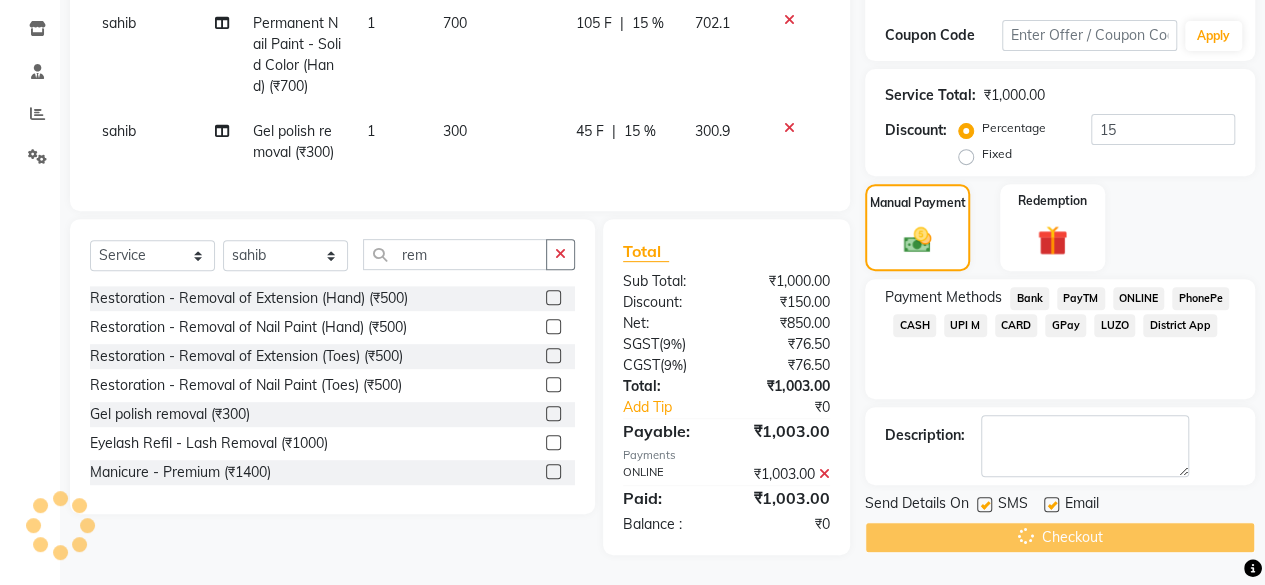 scroll, scrollTop: 0, scrollLeft: 0, axis: both 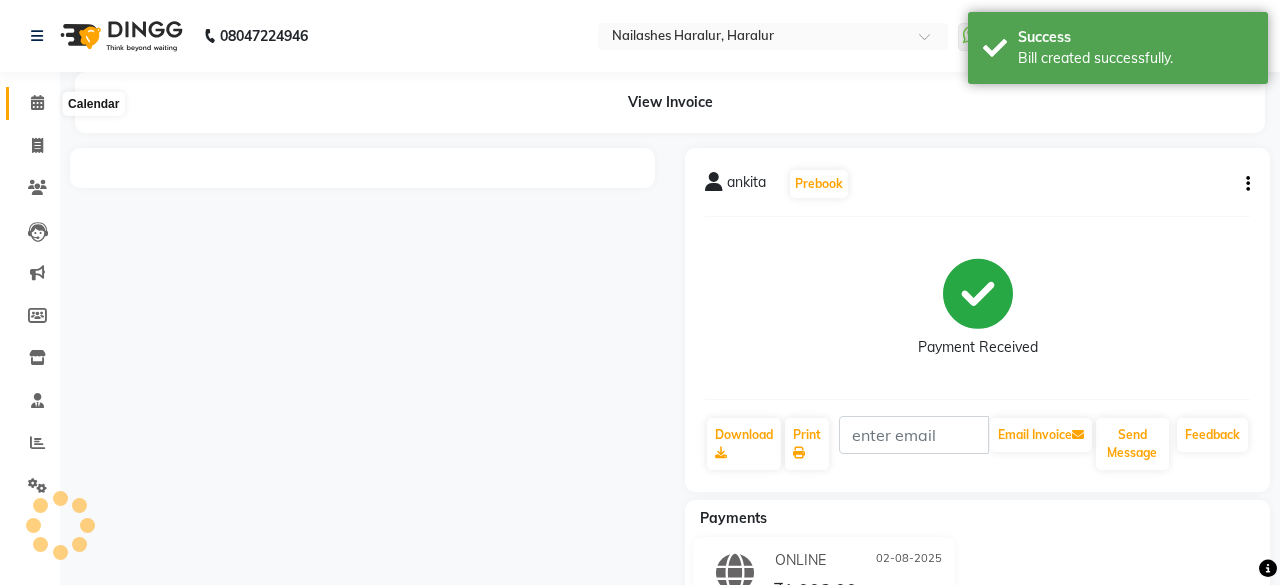 click 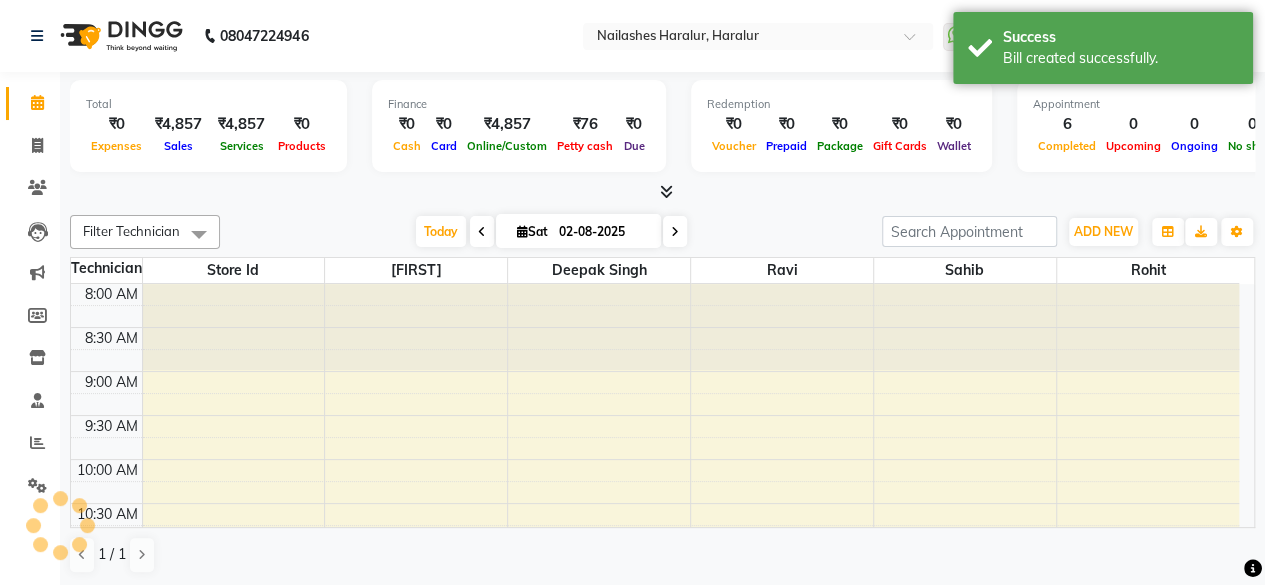 scroll, scrollTop: 882, scrollLeft: 0, axis: vertical 